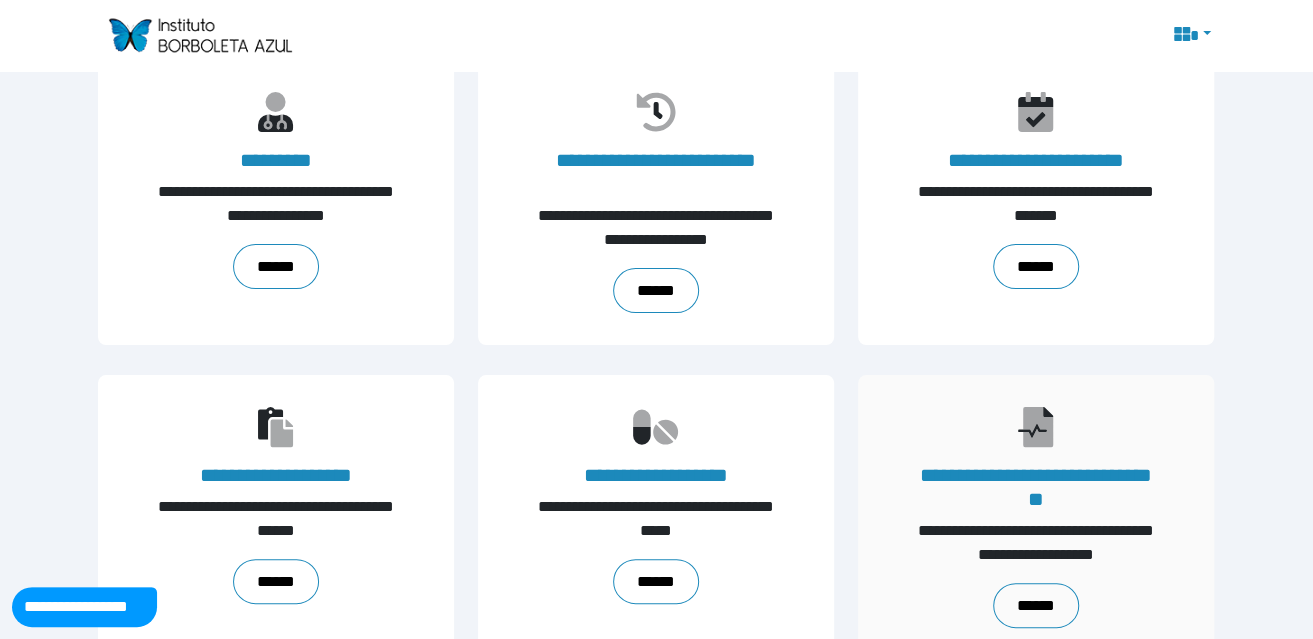 scroll, scrollTop: 0, scrollLeft: 0, axis: both 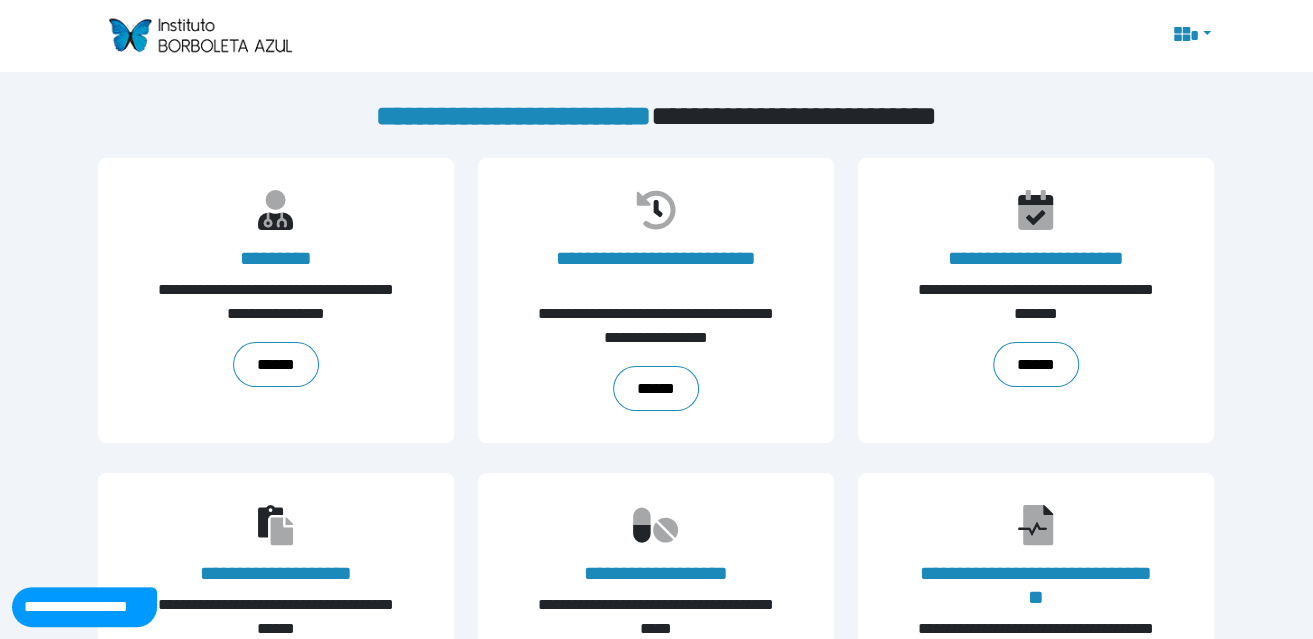 click at bounding box center [199, 35] 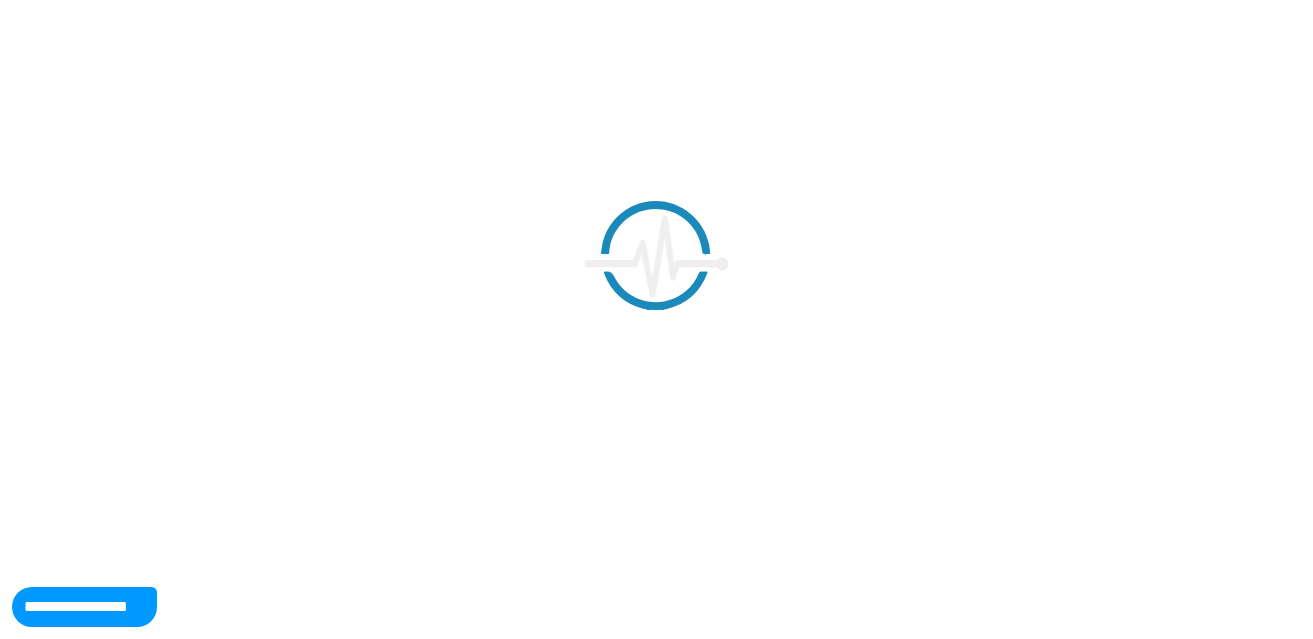scroll, scrollTop: 0, scrollLeft: 0, axis: both 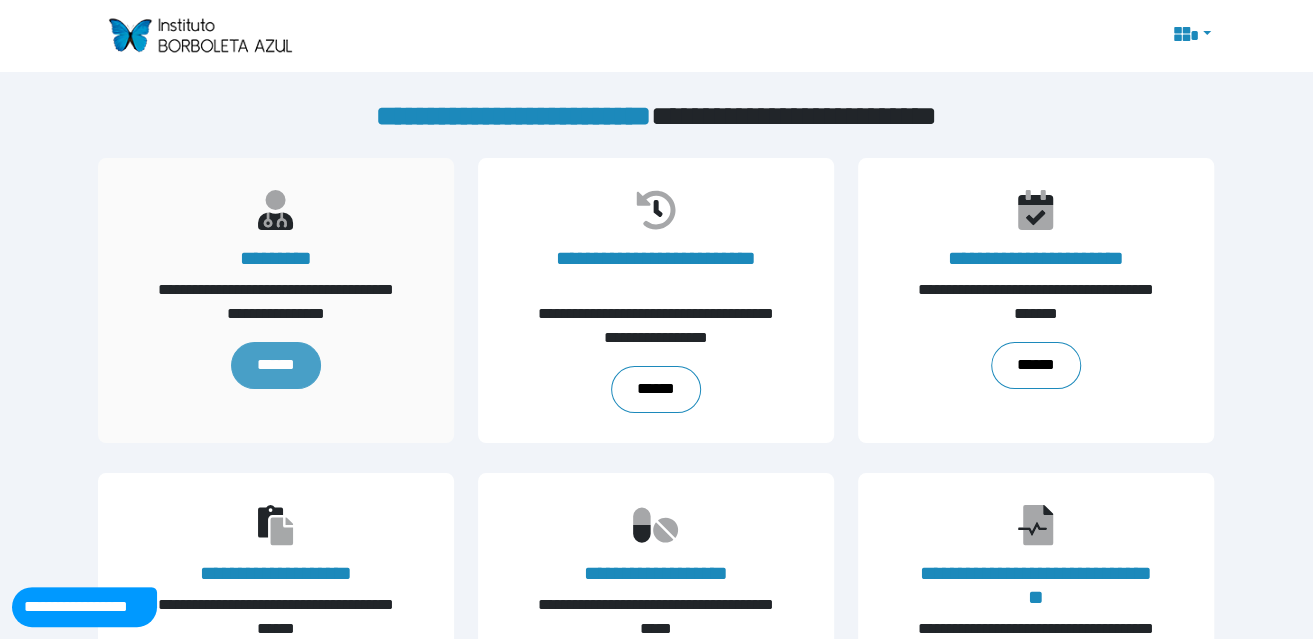 click on "******" at bounding box center [276, 366] 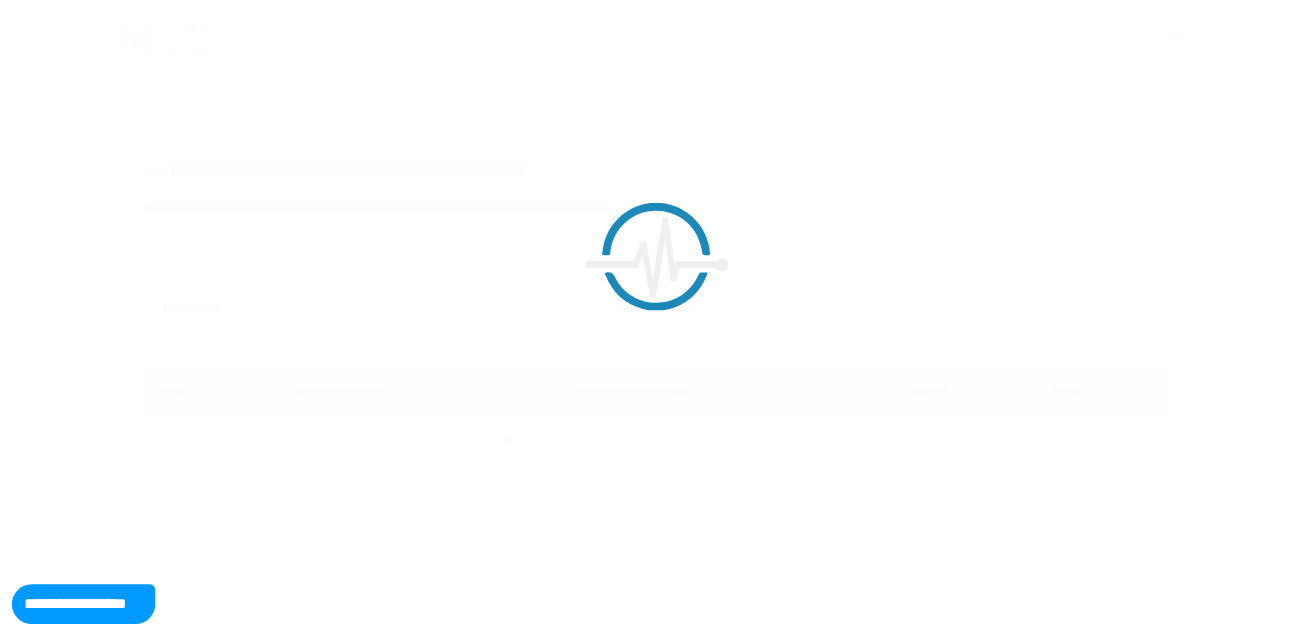 scroll, scrollTop: 0, scrollLeft: 0, axis: both 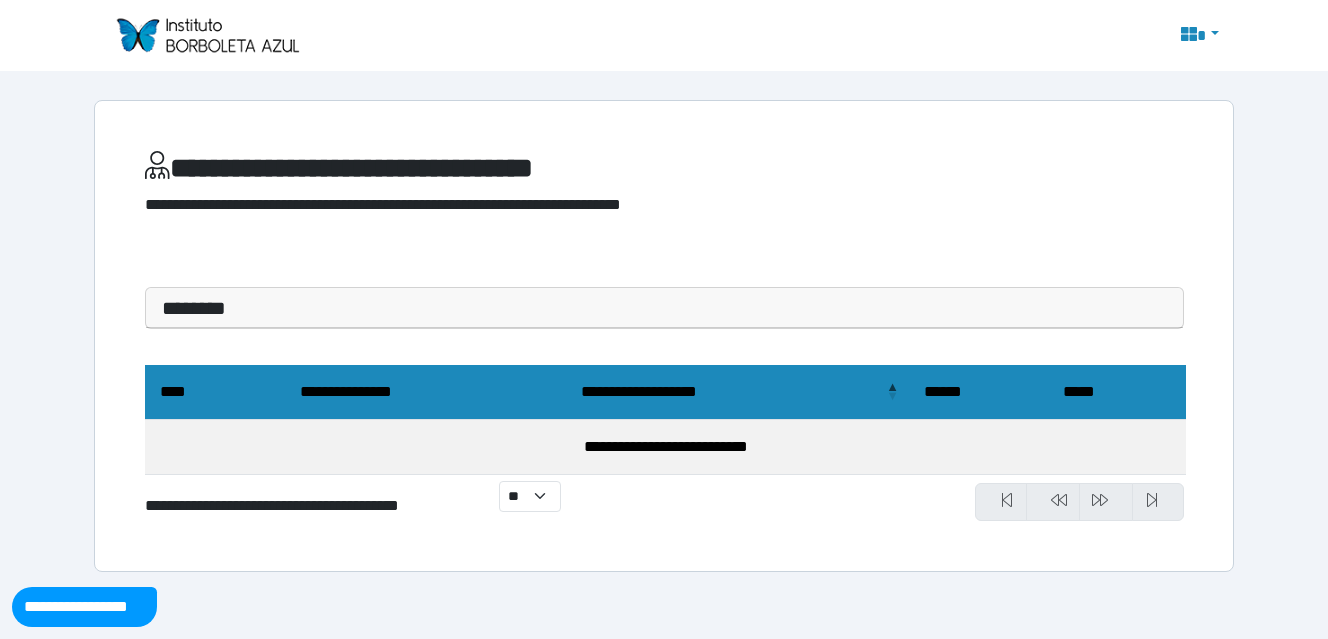 click on "********" at bounding box center [664, 308] 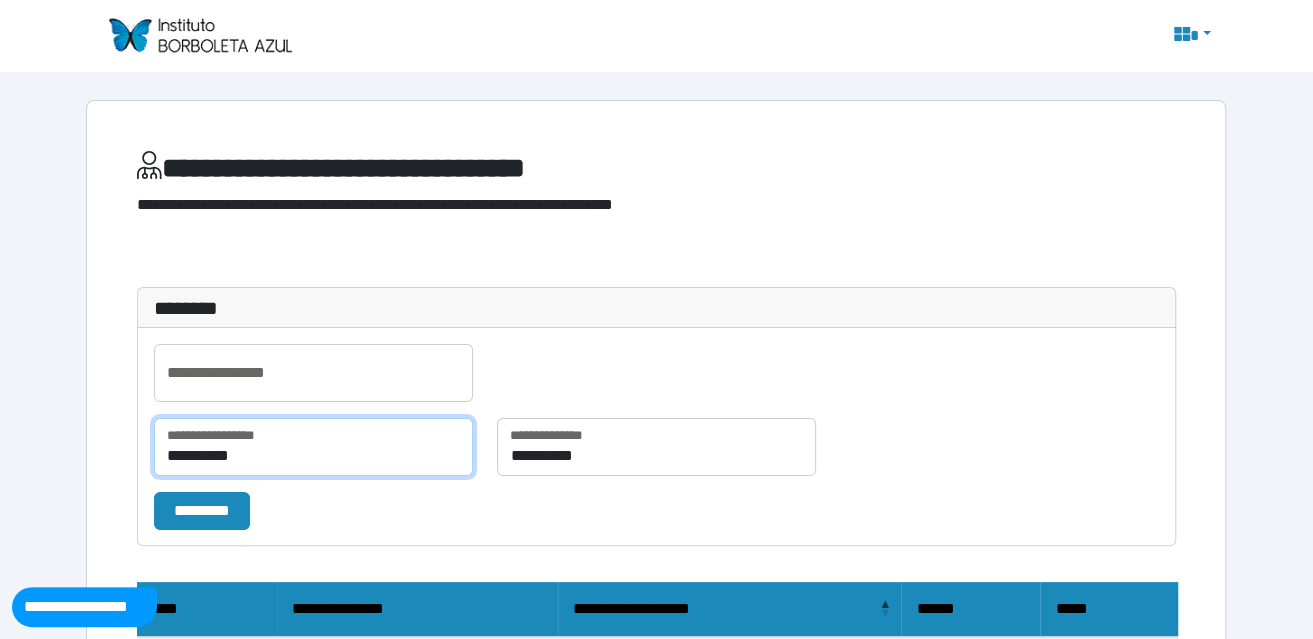 click on "**********" at bounding box center (313, 447) 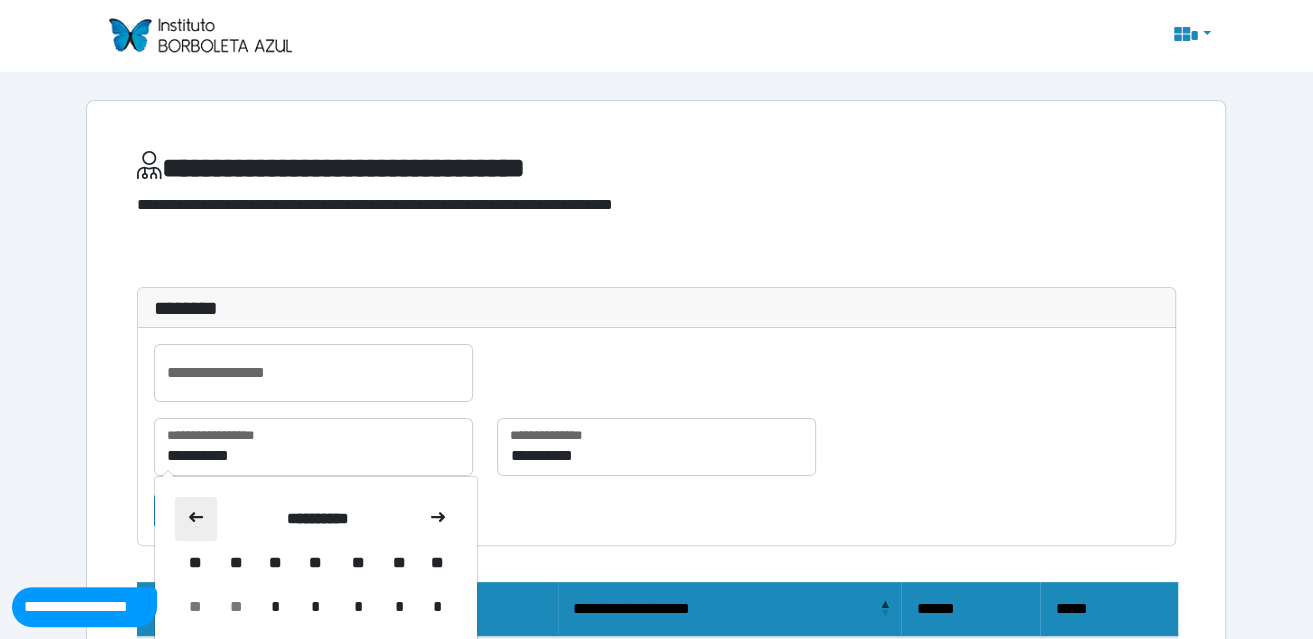click at bounding box center [196, 519] 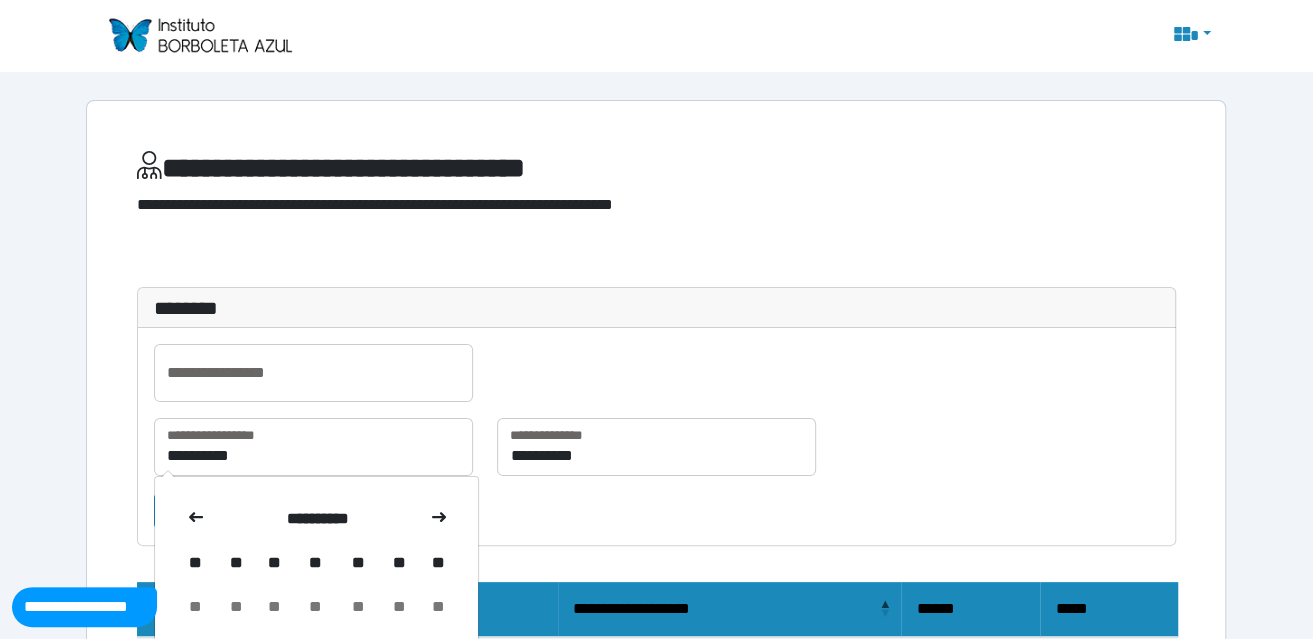 click at bounding box center [196, 519] 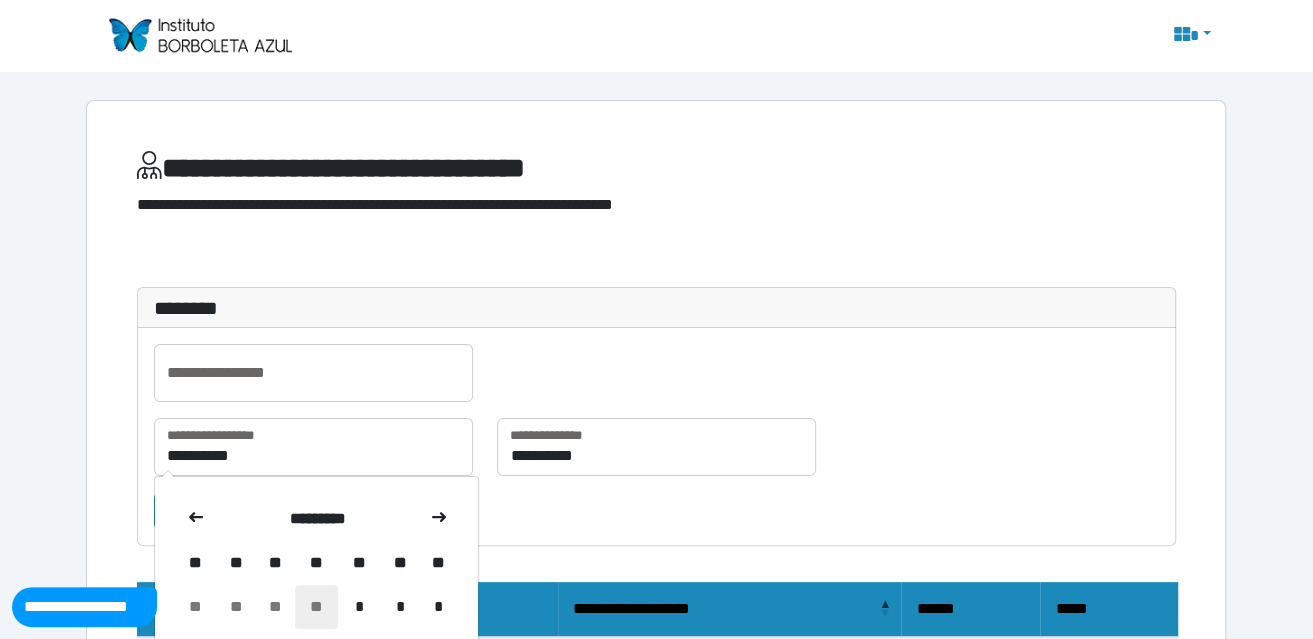 click on "**" at bounding box center [316, 607] 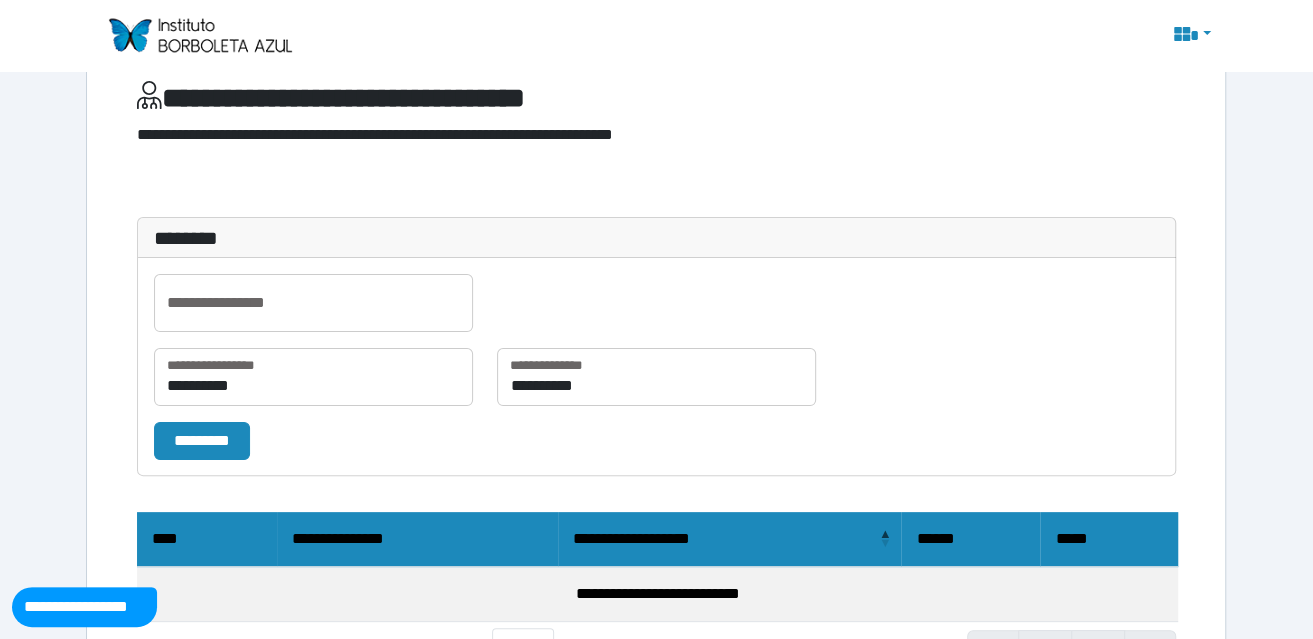 scroll, scrollTop: 100, scrollLeft: 0, axis: vertical 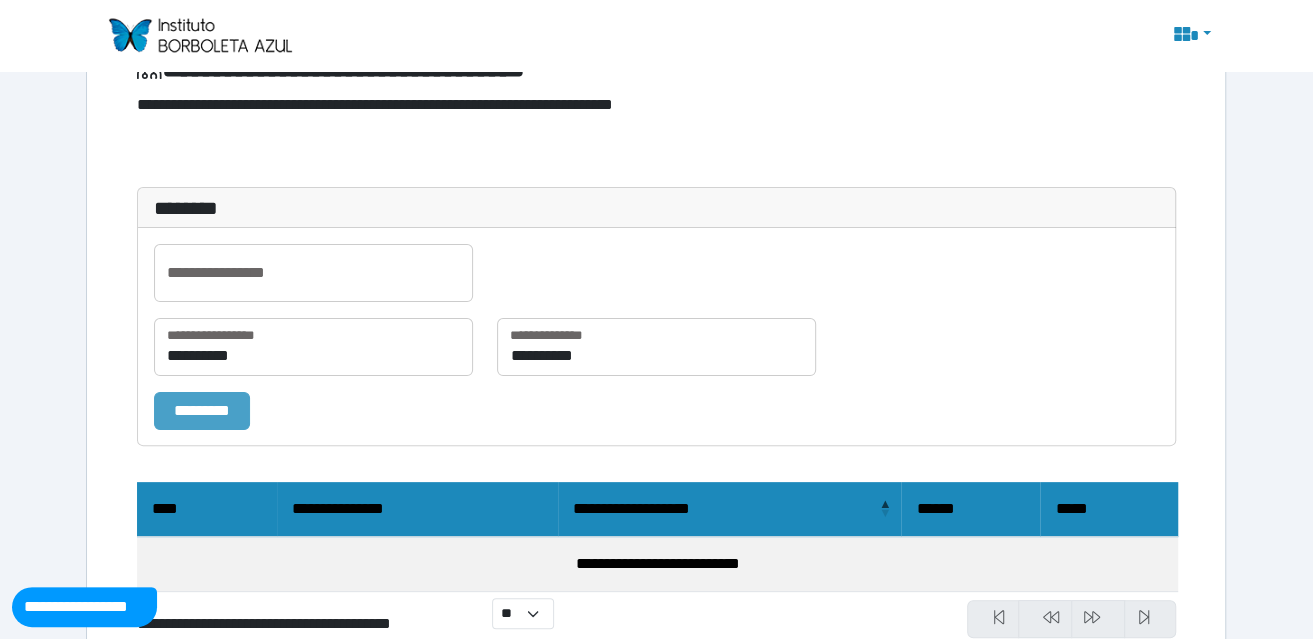 click on "*********" at bounding box center (202, 410) 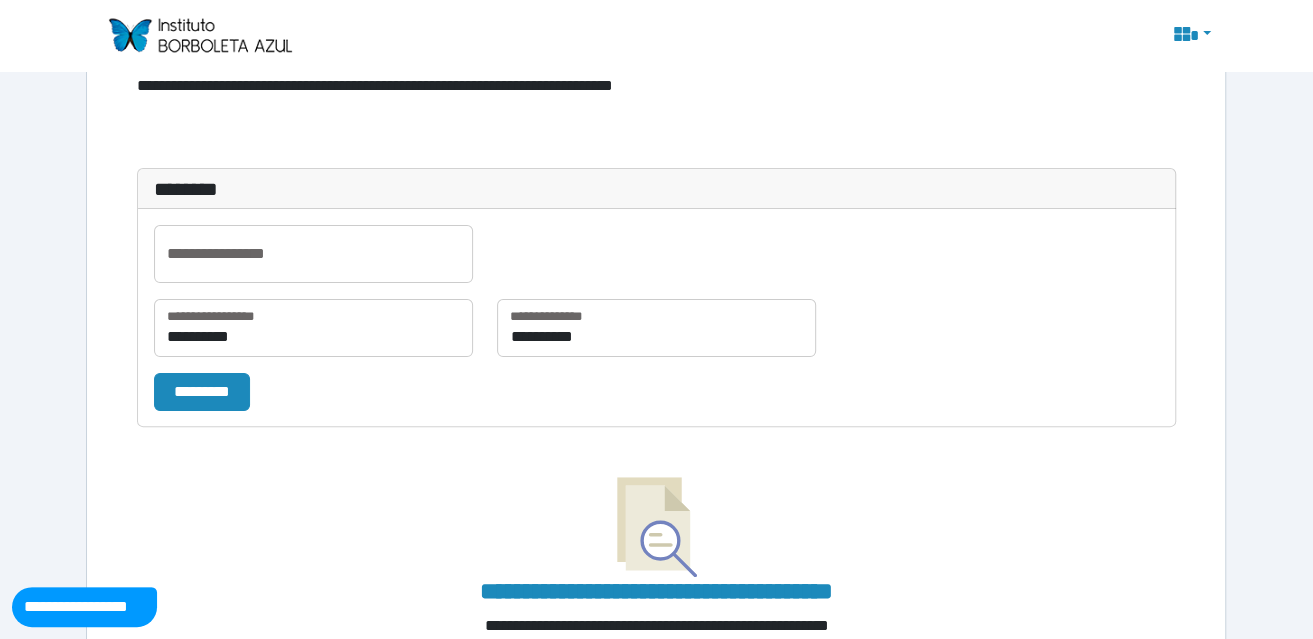 scroll, scrollTop: 0, scrollLeft: 0, axis: both 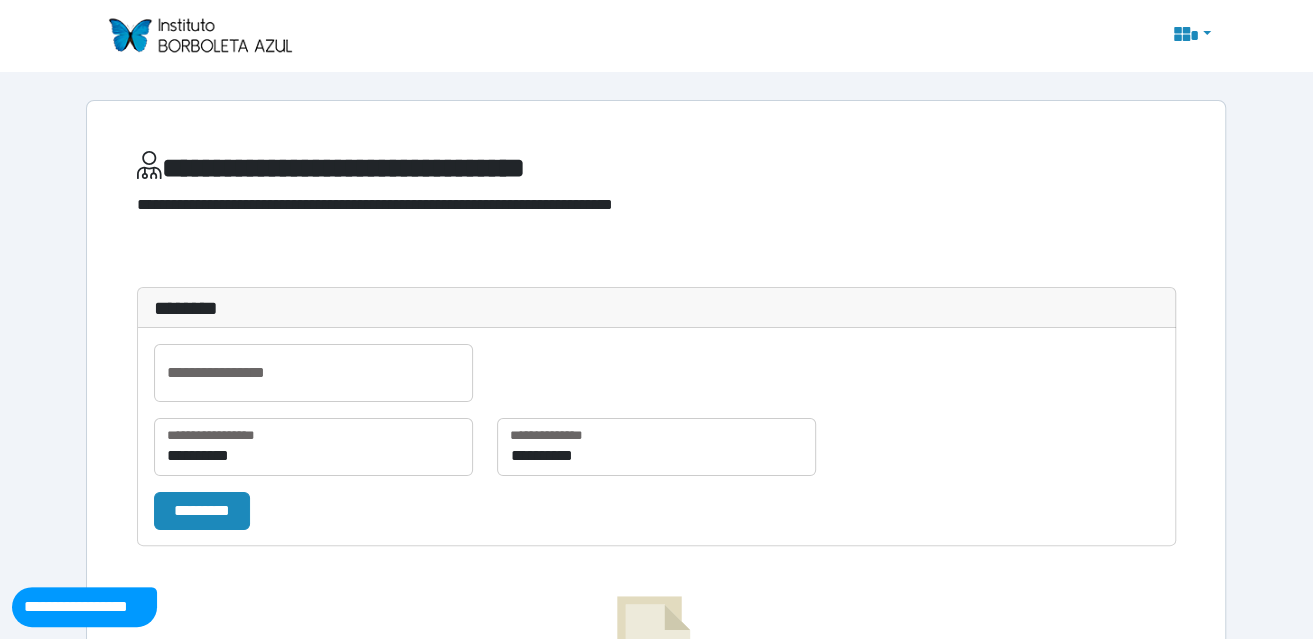 click at bounding box center [199, 35] 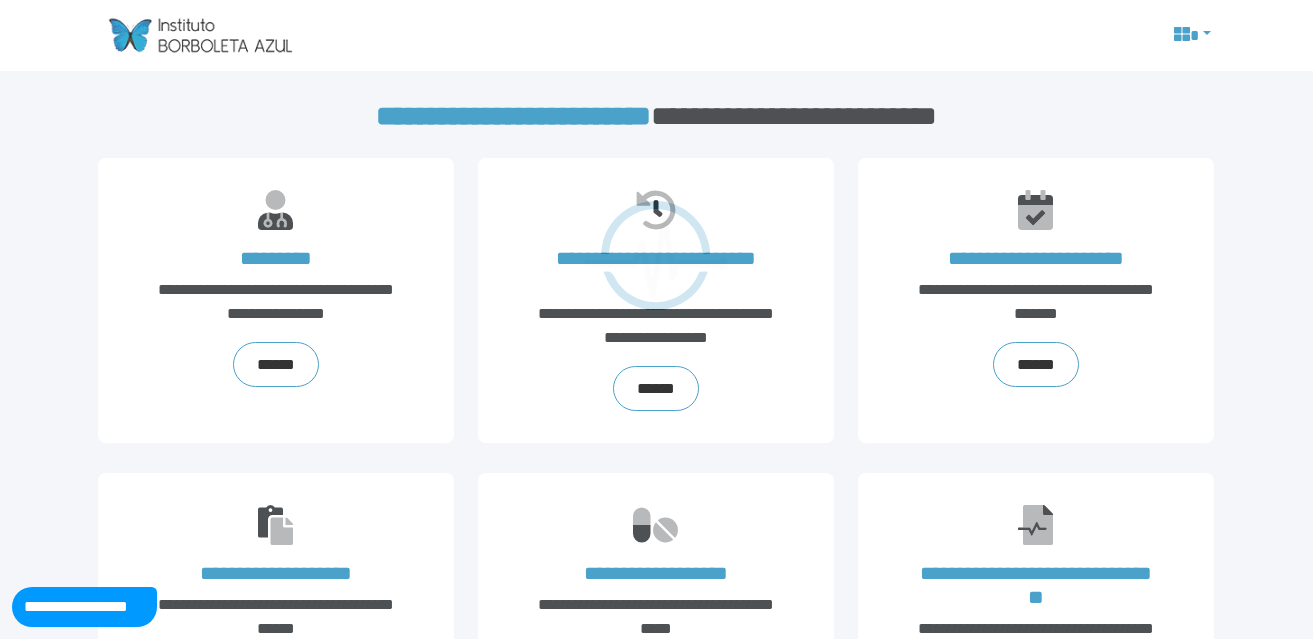 scroll, scrollTop: 0, scrollLeft: 0, axis: both 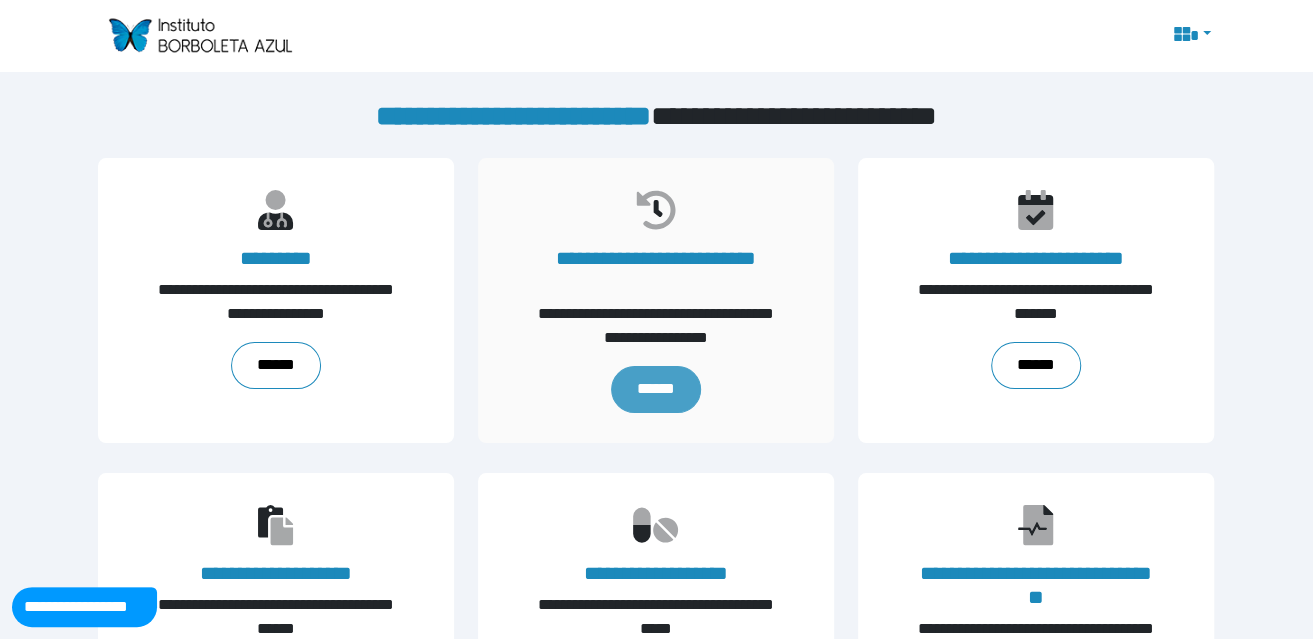 click on "******" at bounding box center (656, 390) 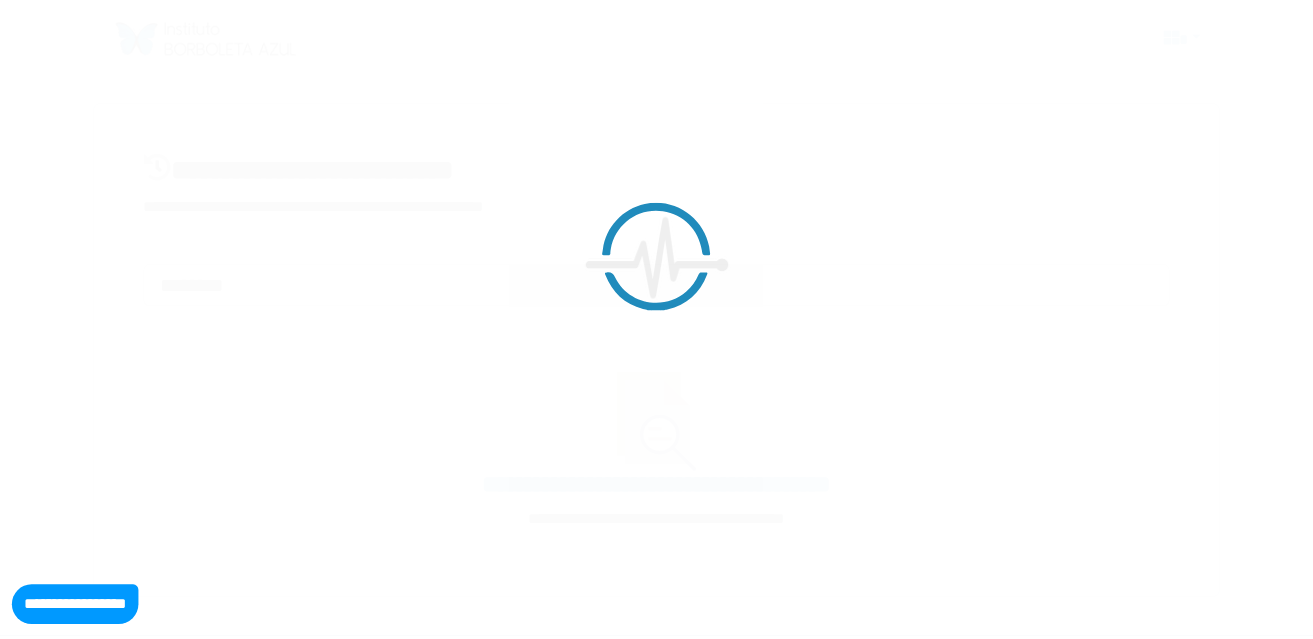 scroll, scrollTop: 0, scrollLeft: 0, axis: both 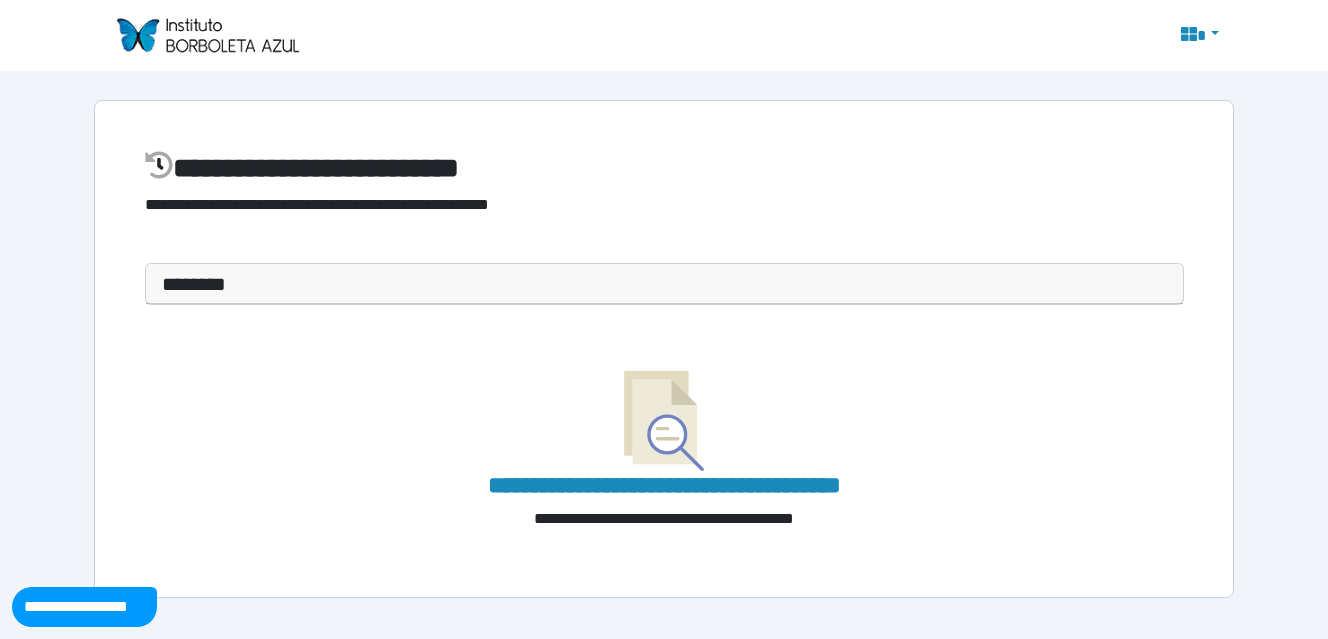 click on "********" at bounding box center [664, 284] 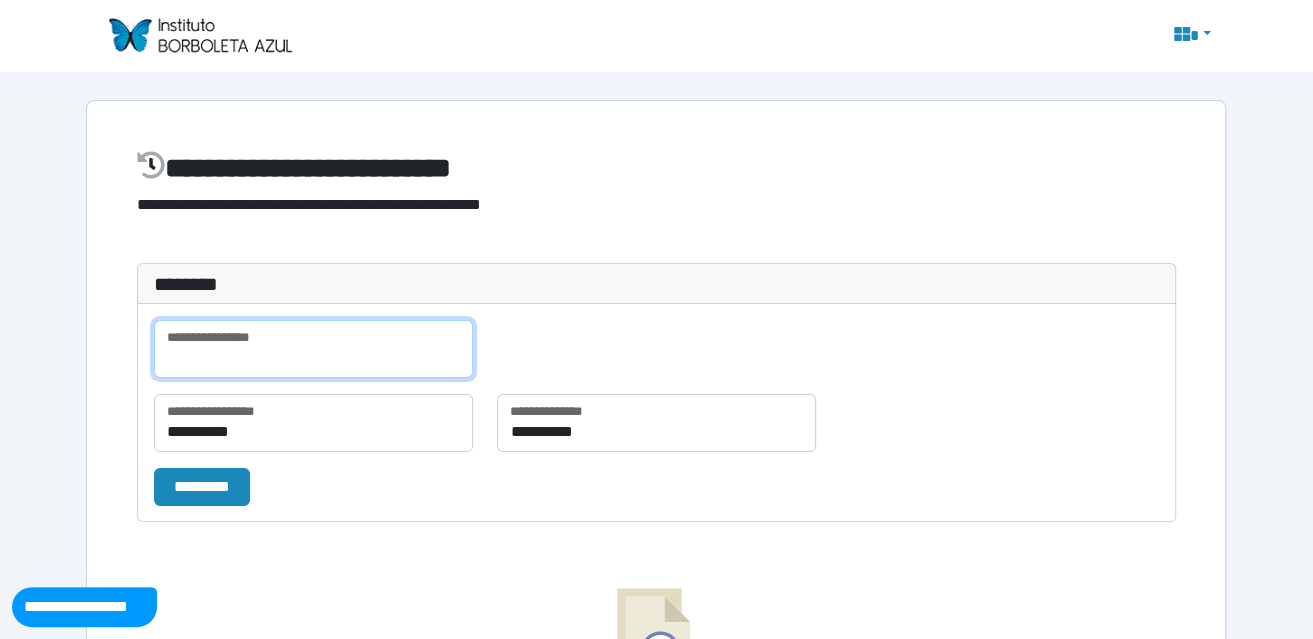 click at bounding box center (313, 349) 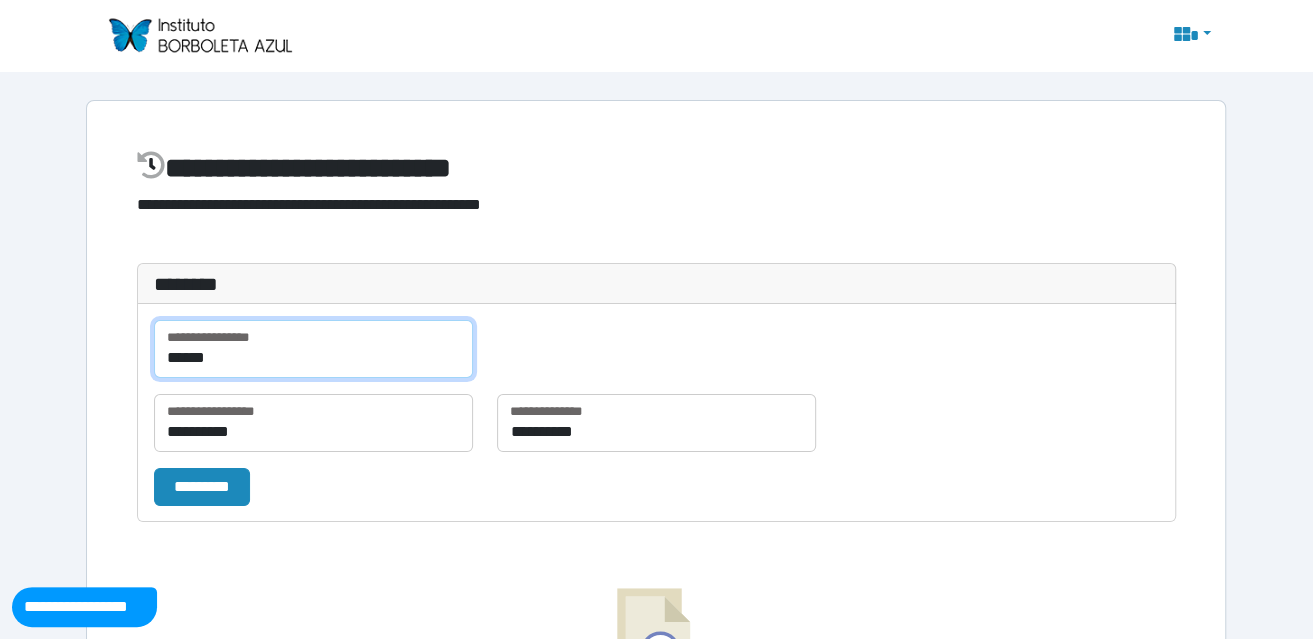 type on "******" 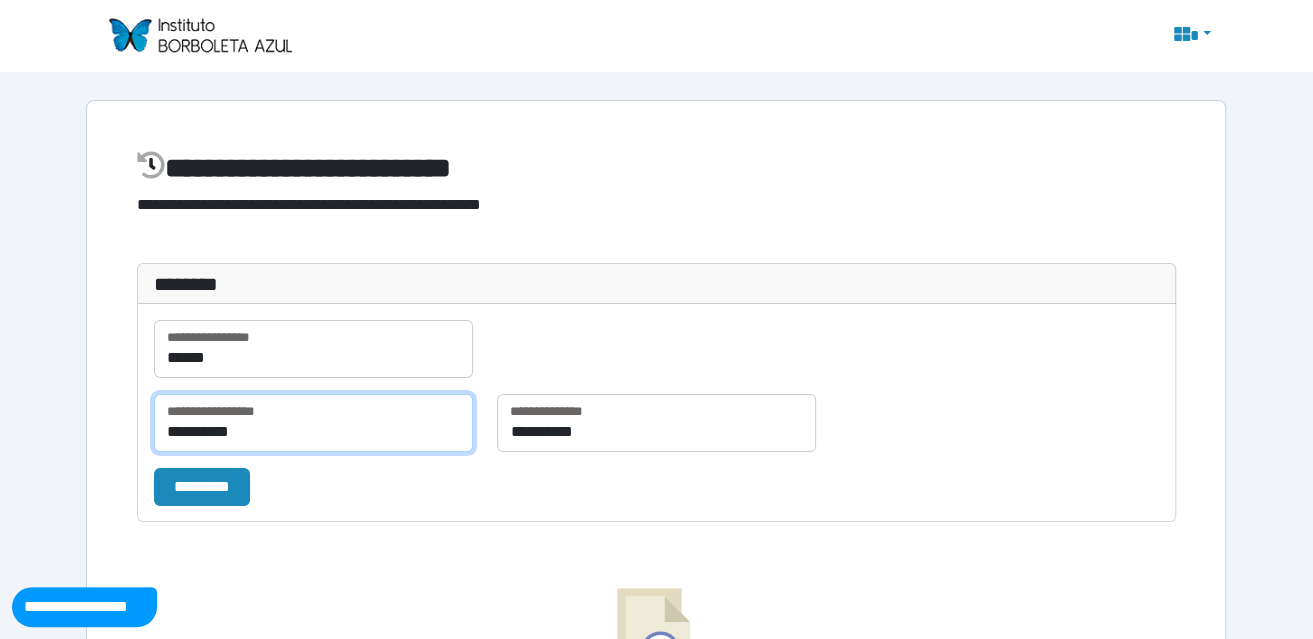 click on "**********" at bounding box center [313, 423] 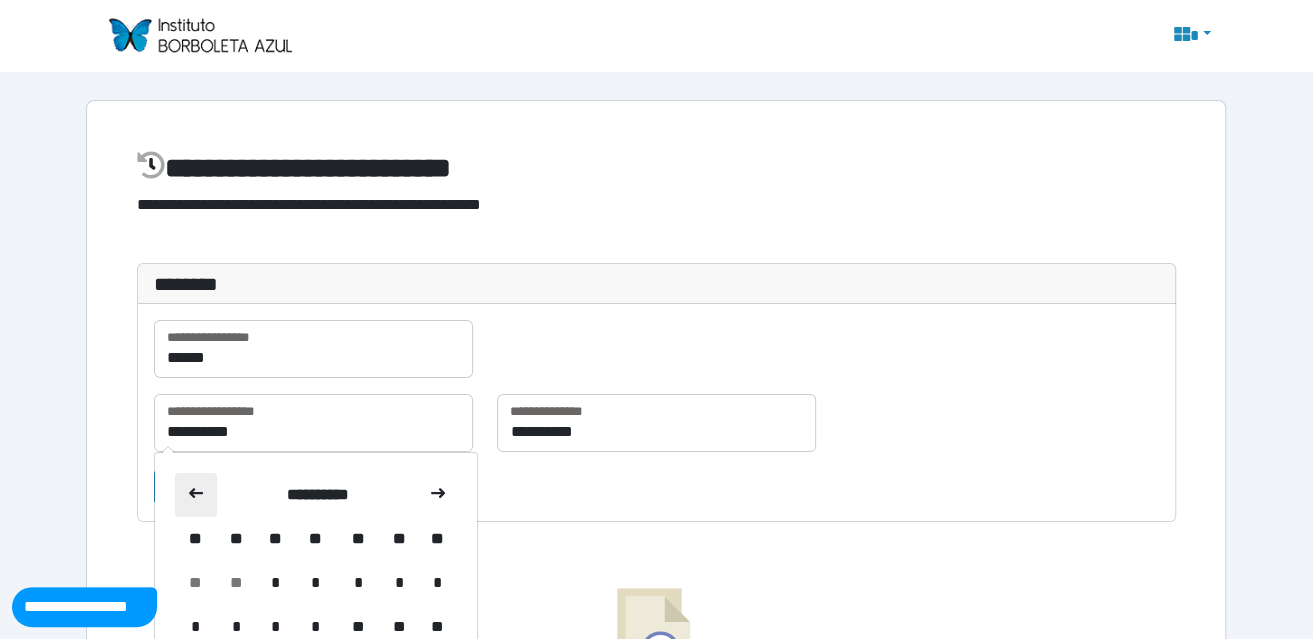 drag, startPoint x: 177, startPoint y: 465, endPoint x: 189, endPoint y: 478, distance: 17.691807 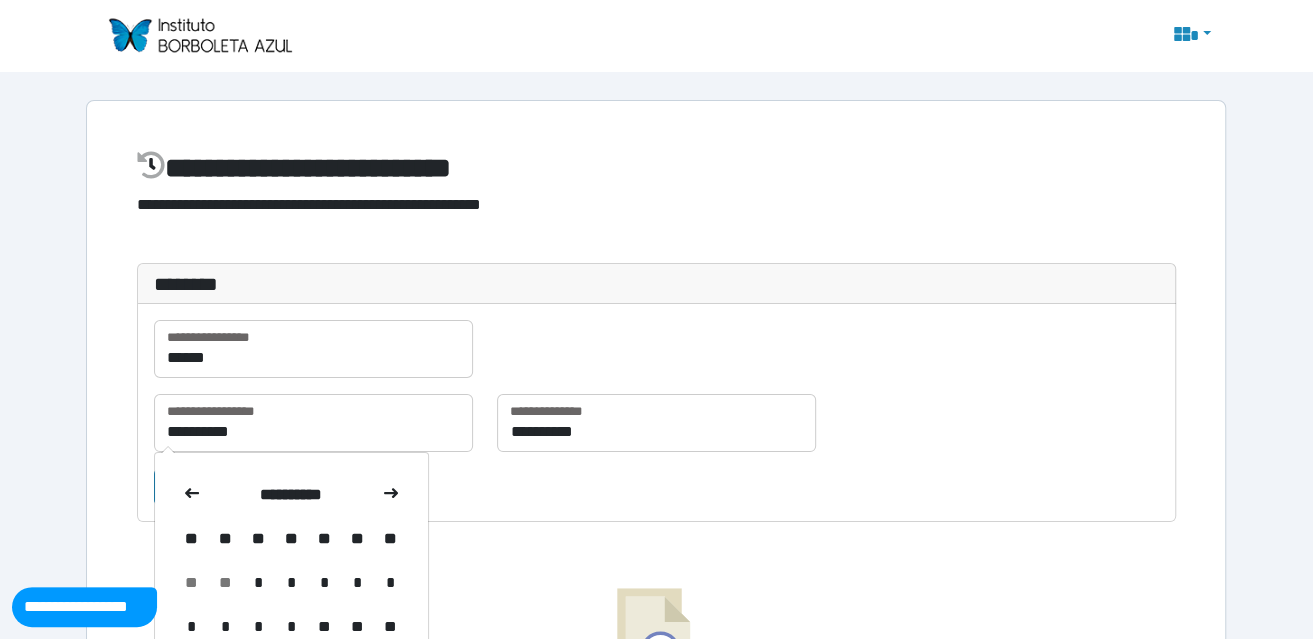 click at bounding box center [192, 495] 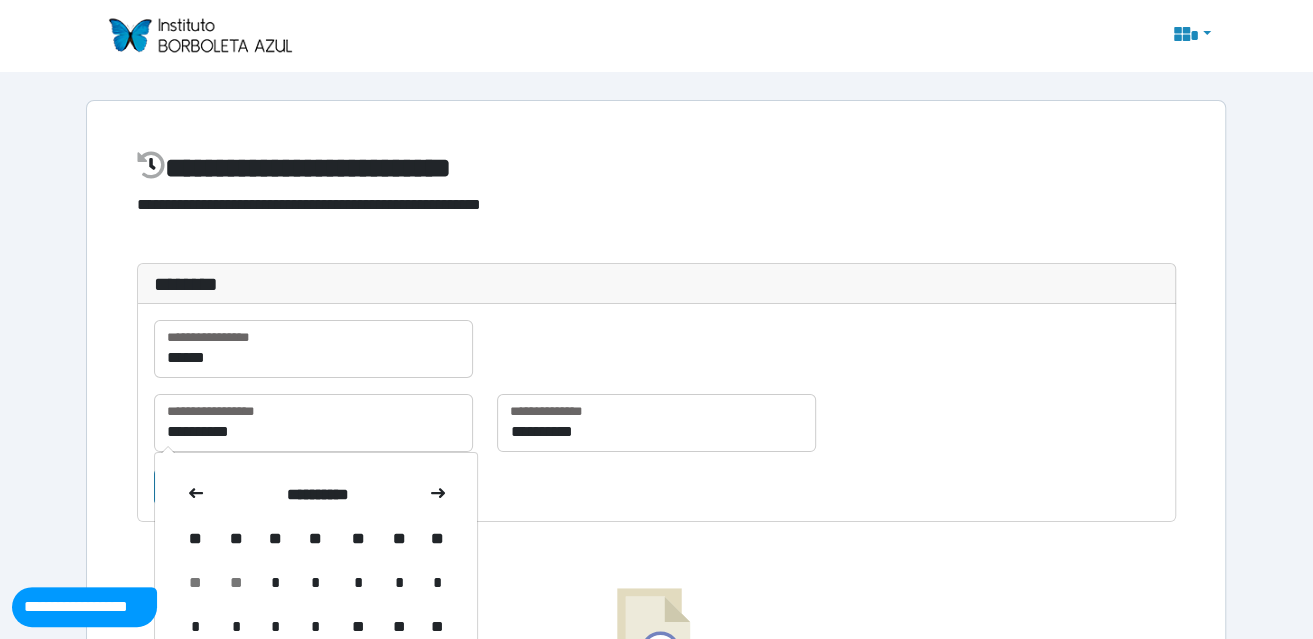 click at bounding box center (196, 495) 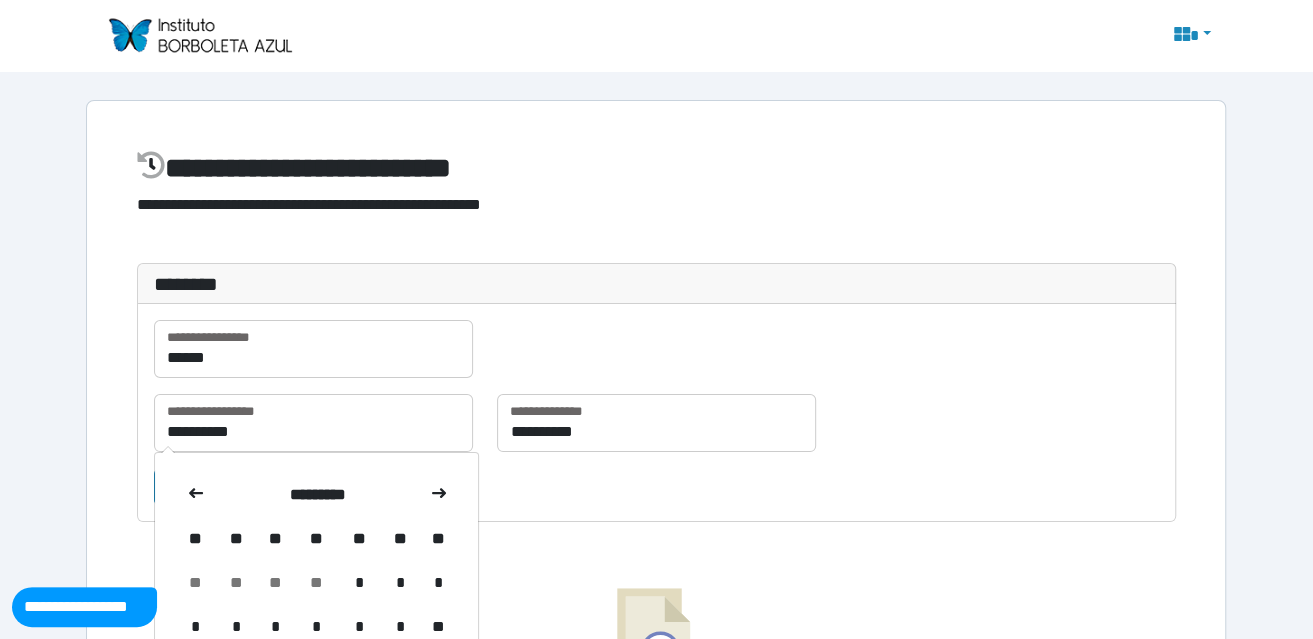 click at bounding box center [196, 495] 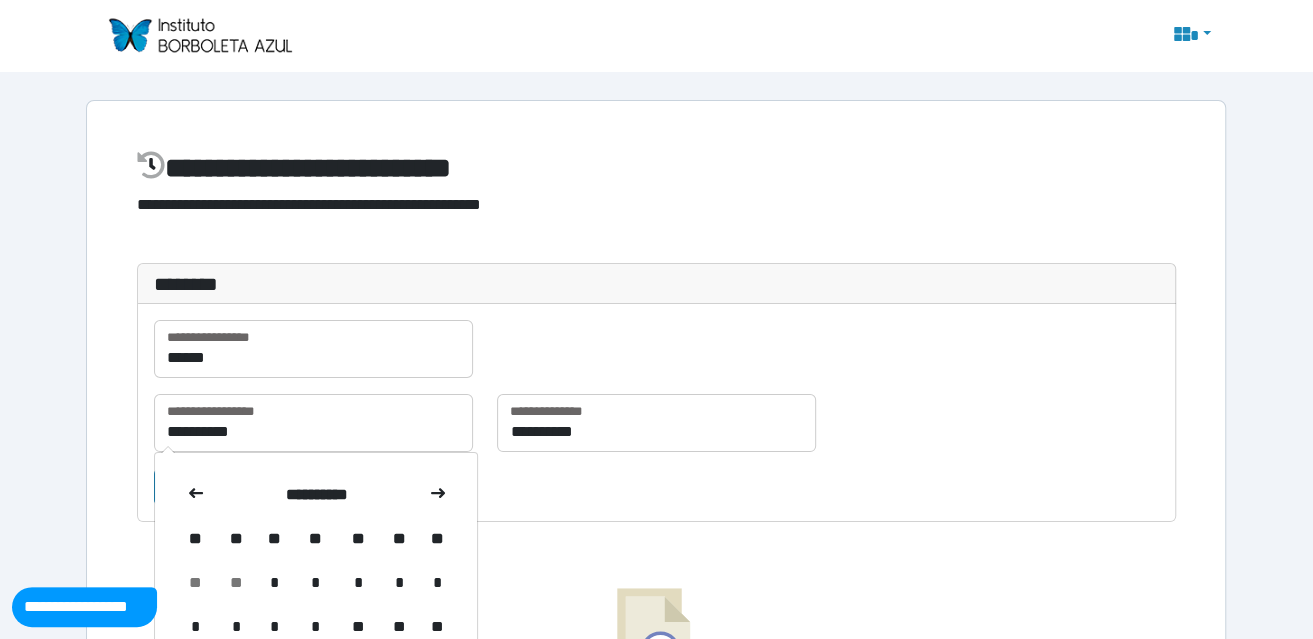 click on "**********" at bounding box center (316, 649) 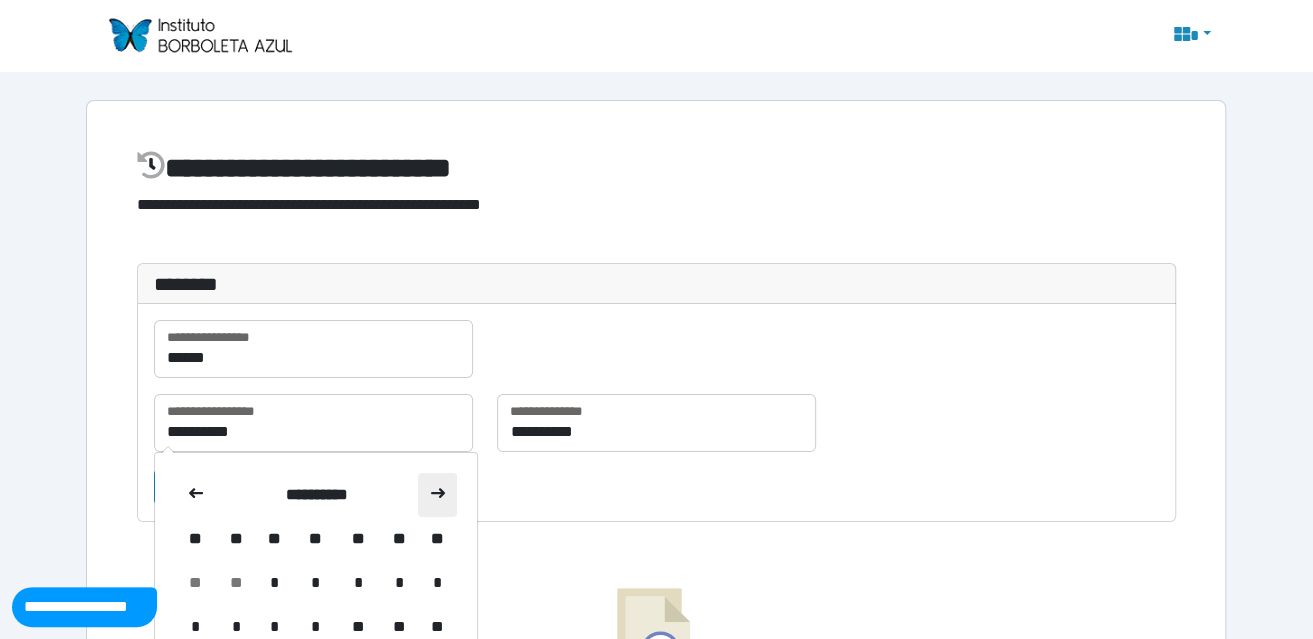click at bounding box center [437, 495] 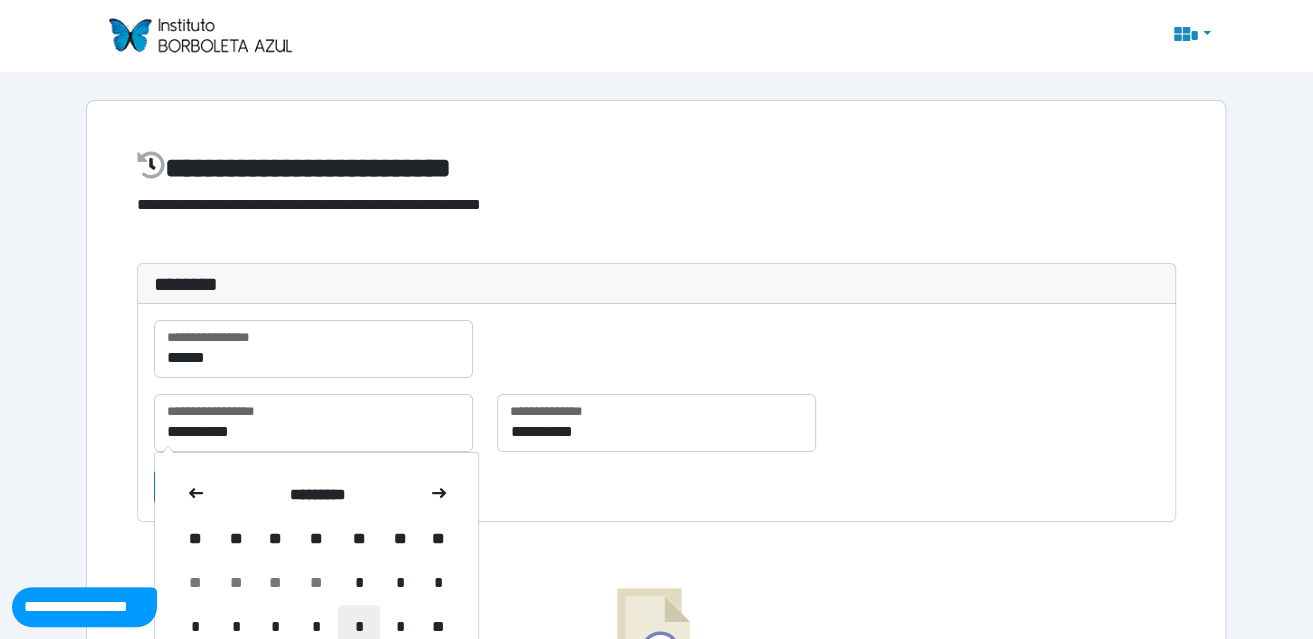 click on "*" at bounding box center (359, 627) 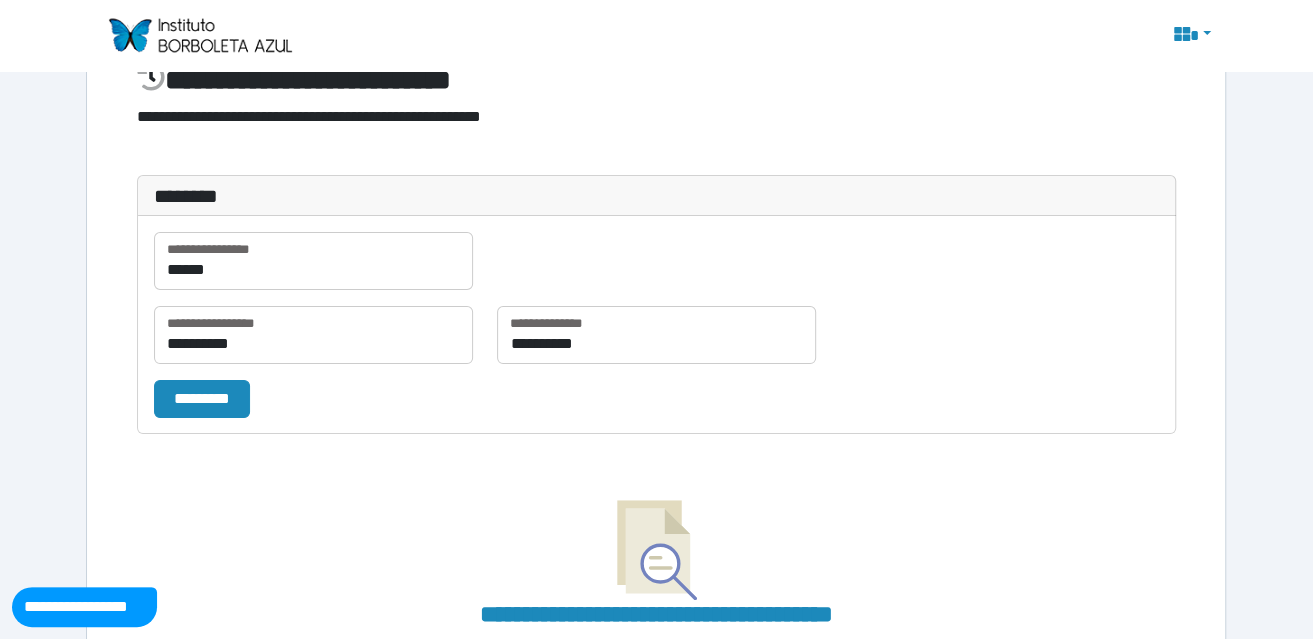 scroll, scrollTop: 196, scrollLeft: 0, axis: vertical 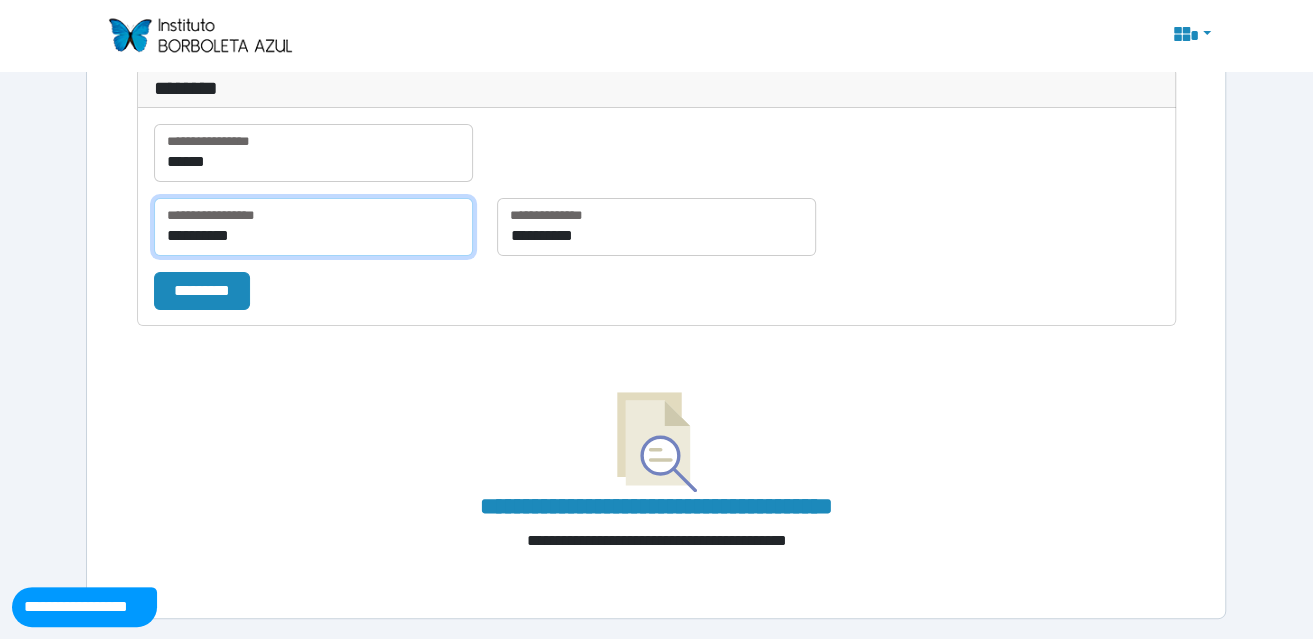 click on "**********" at bounding box center [313, 227] 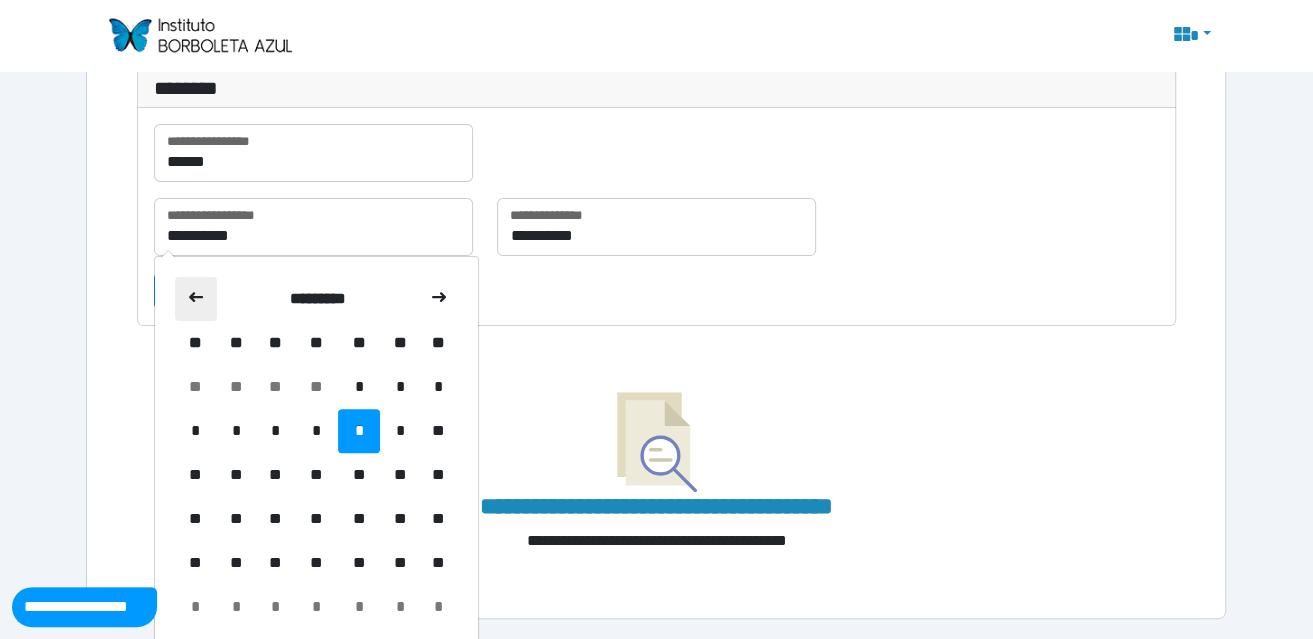 click at bounding box center (196, 299) 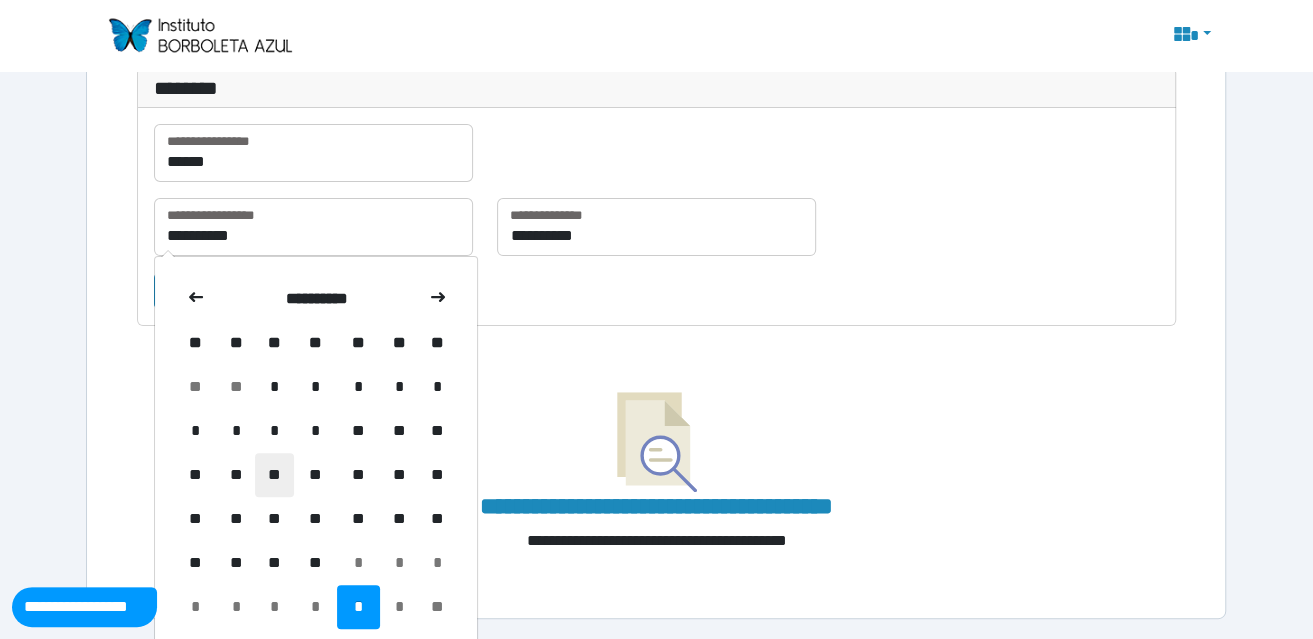 click on "**" at bounding box center [274, 475] 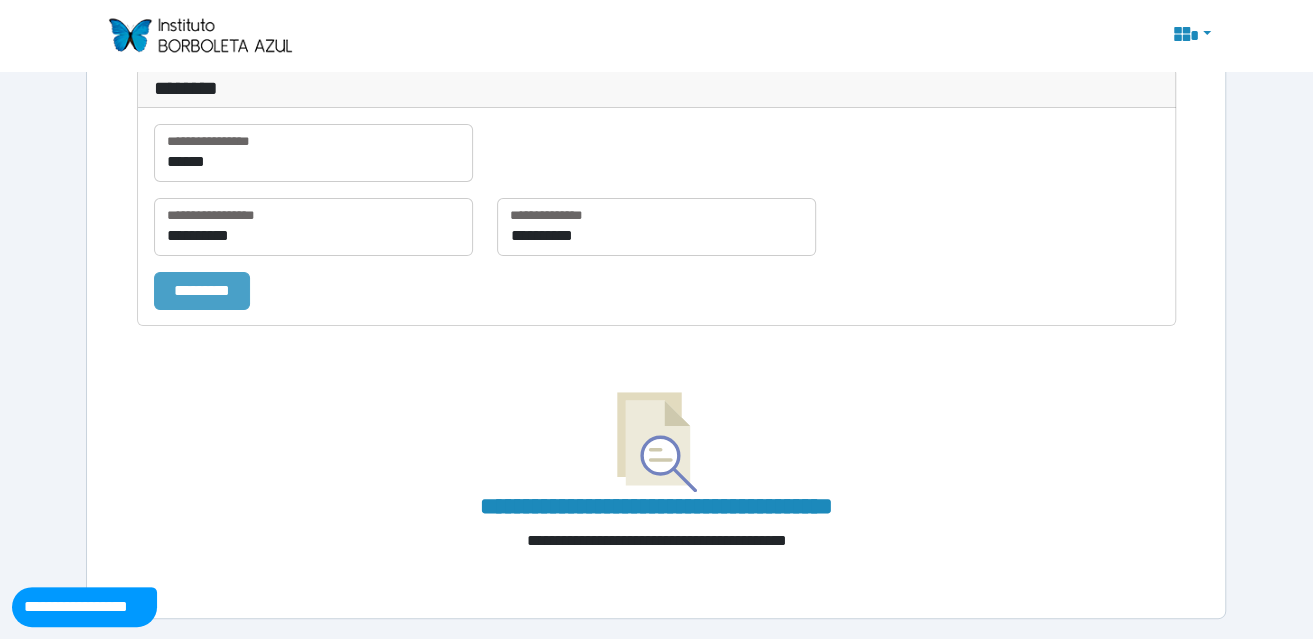 click on "*********" at bounding box center (202, 290) 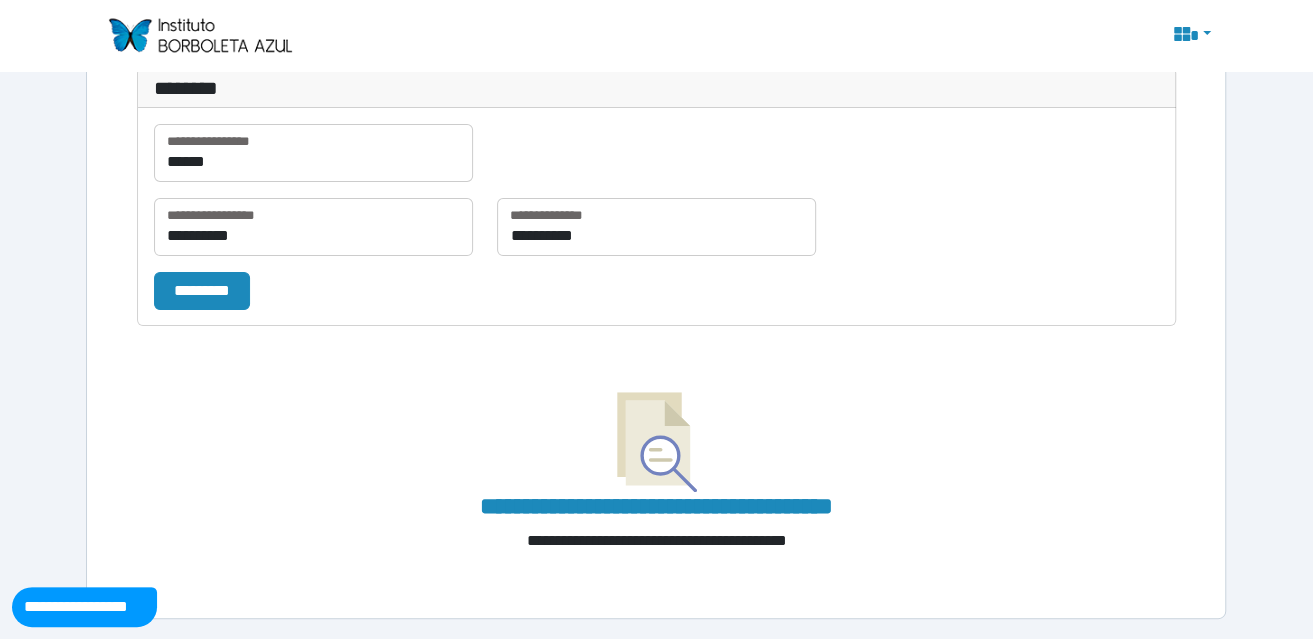 select on "**" 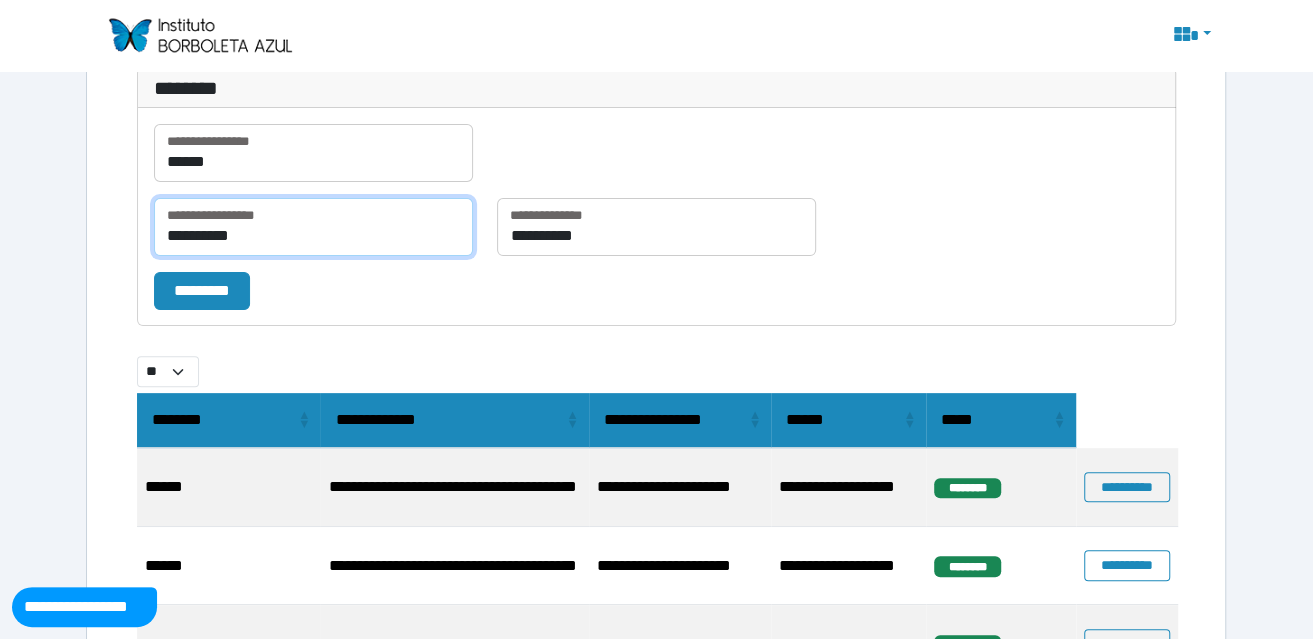 click on "**********" at bounding box center [313, 227] 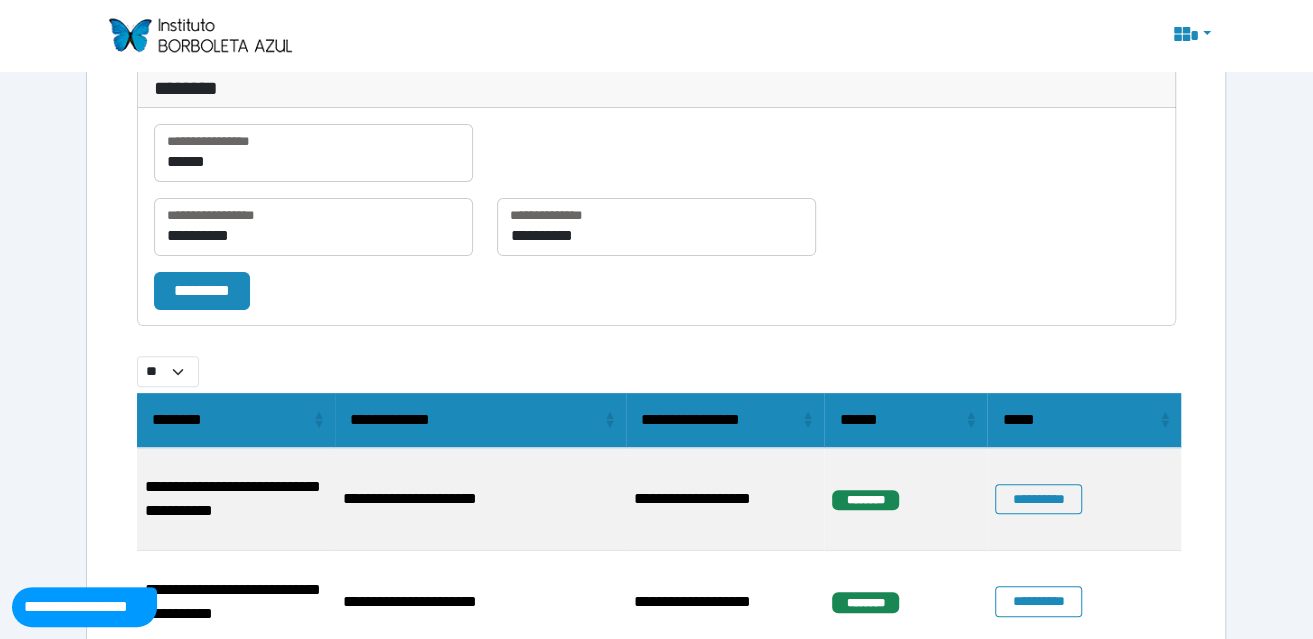 click on "*********" at bounding box center [656, 290] 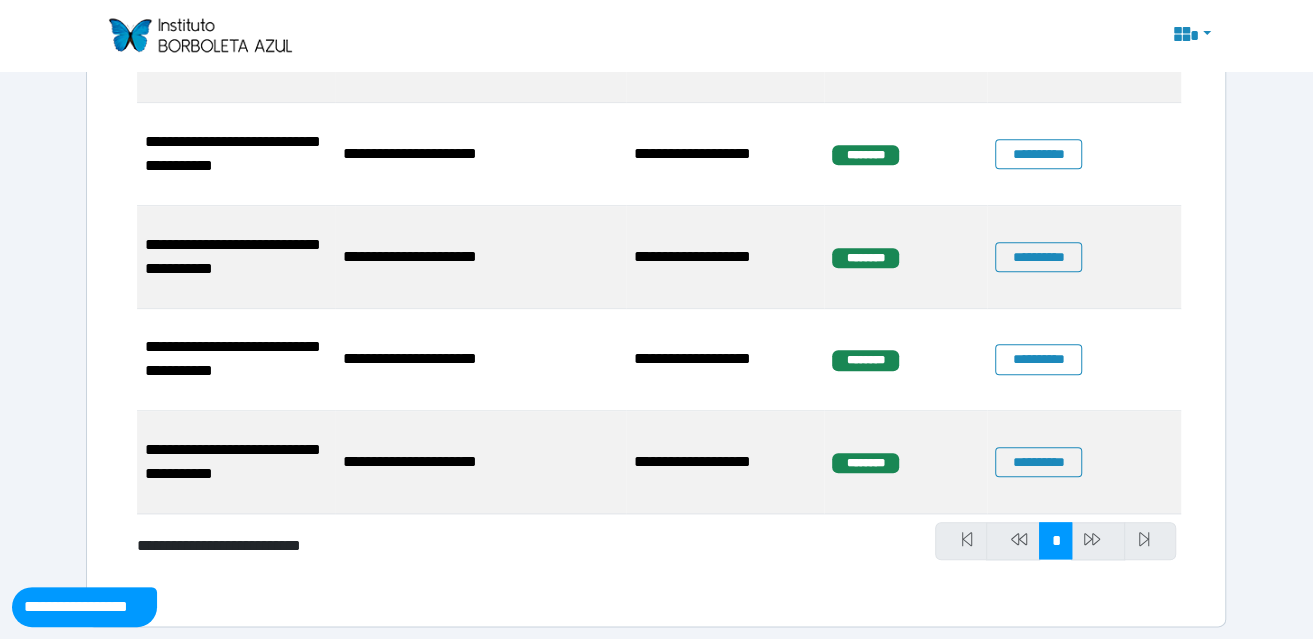 scroll, scrollTop: 1061, scrollLeft: 0, axis: vertical 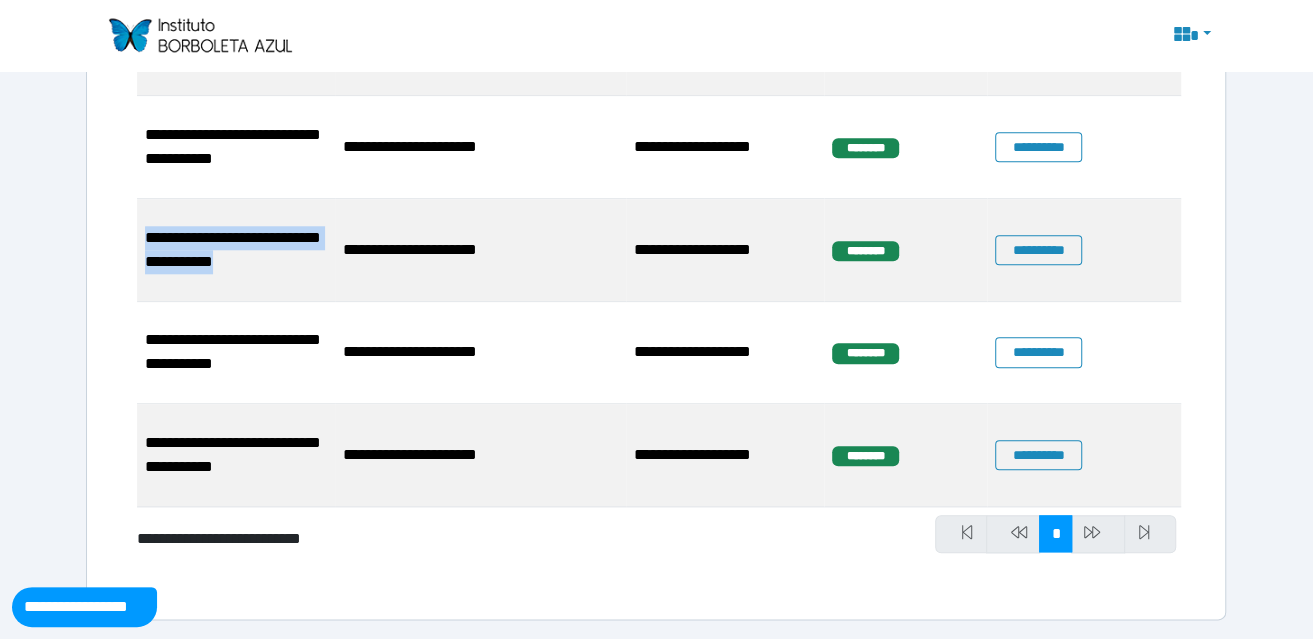 drag, startPoint x: 146, startPoint y: 219, endPoint x: 247, endPoint y: 283, distance: 119.57006 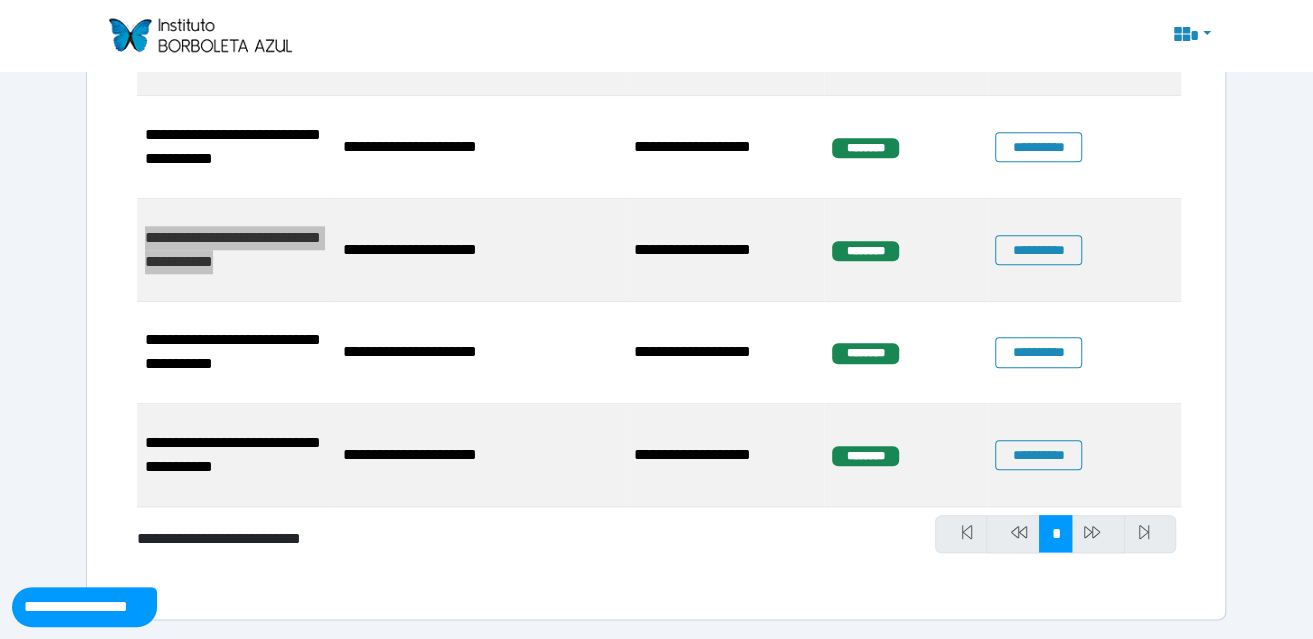 select on "**" 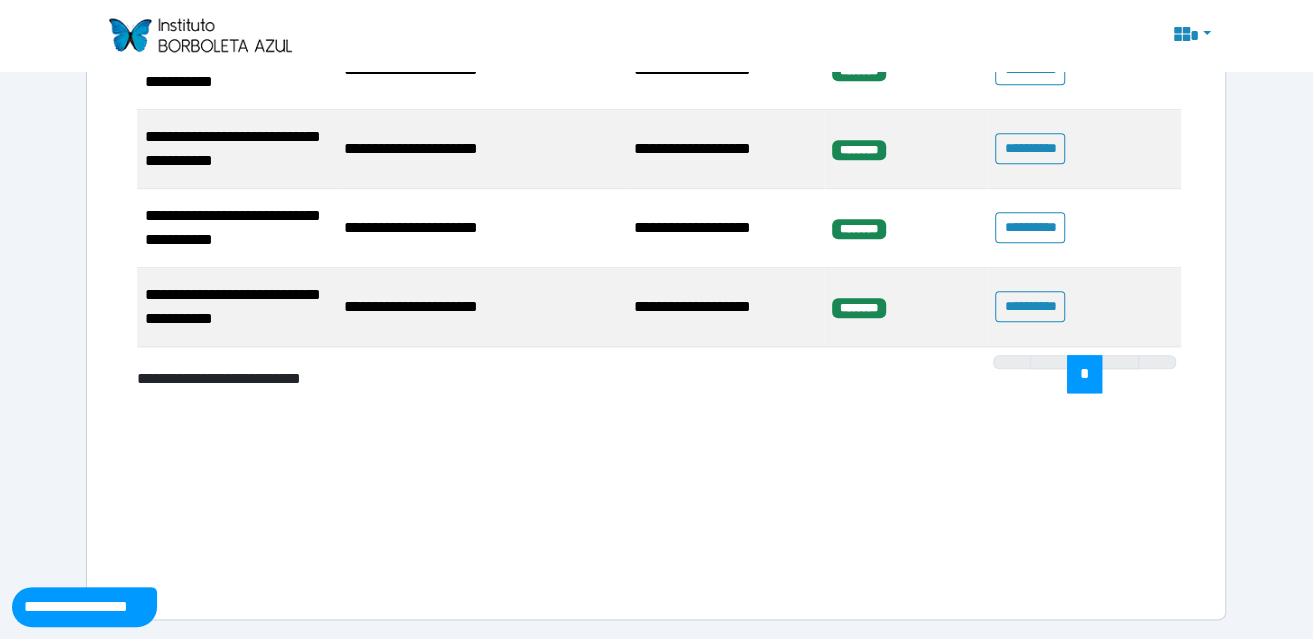 select on "**" 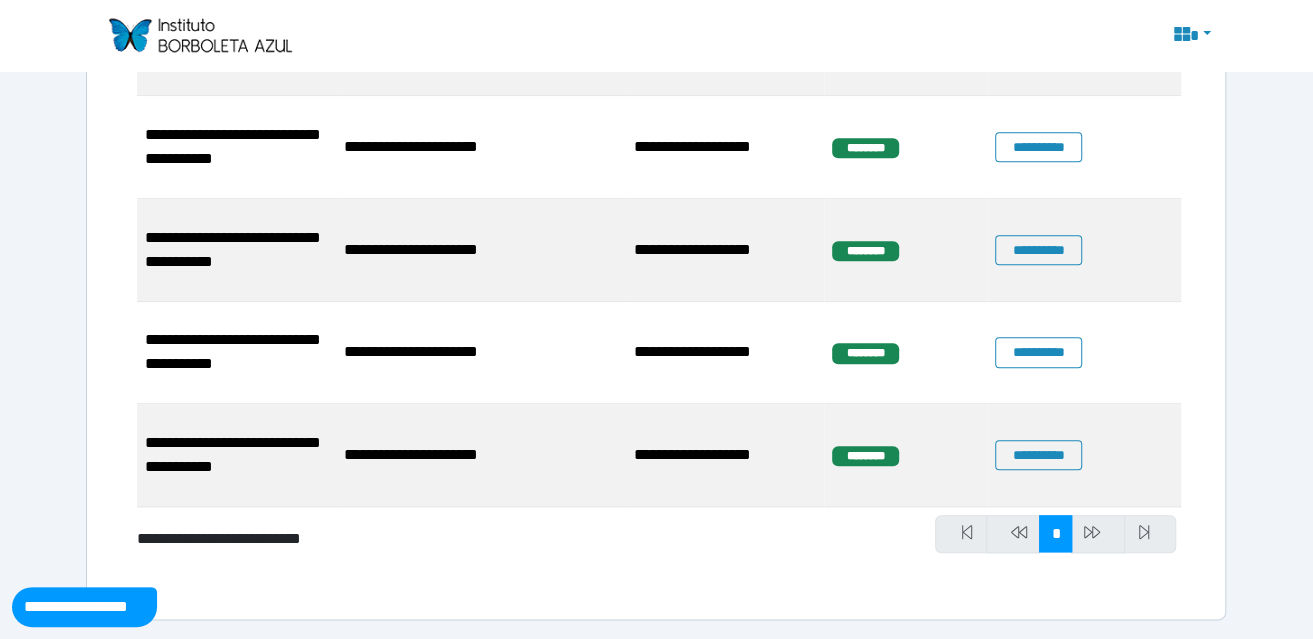 select on "**" 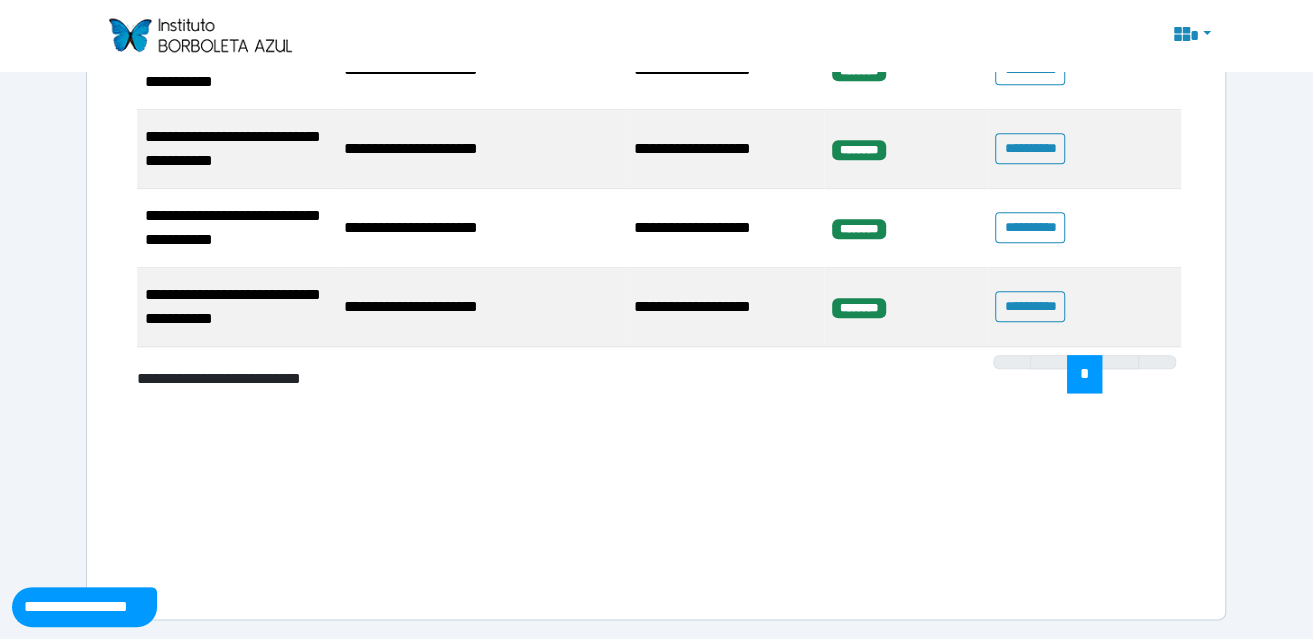 select on "**" 